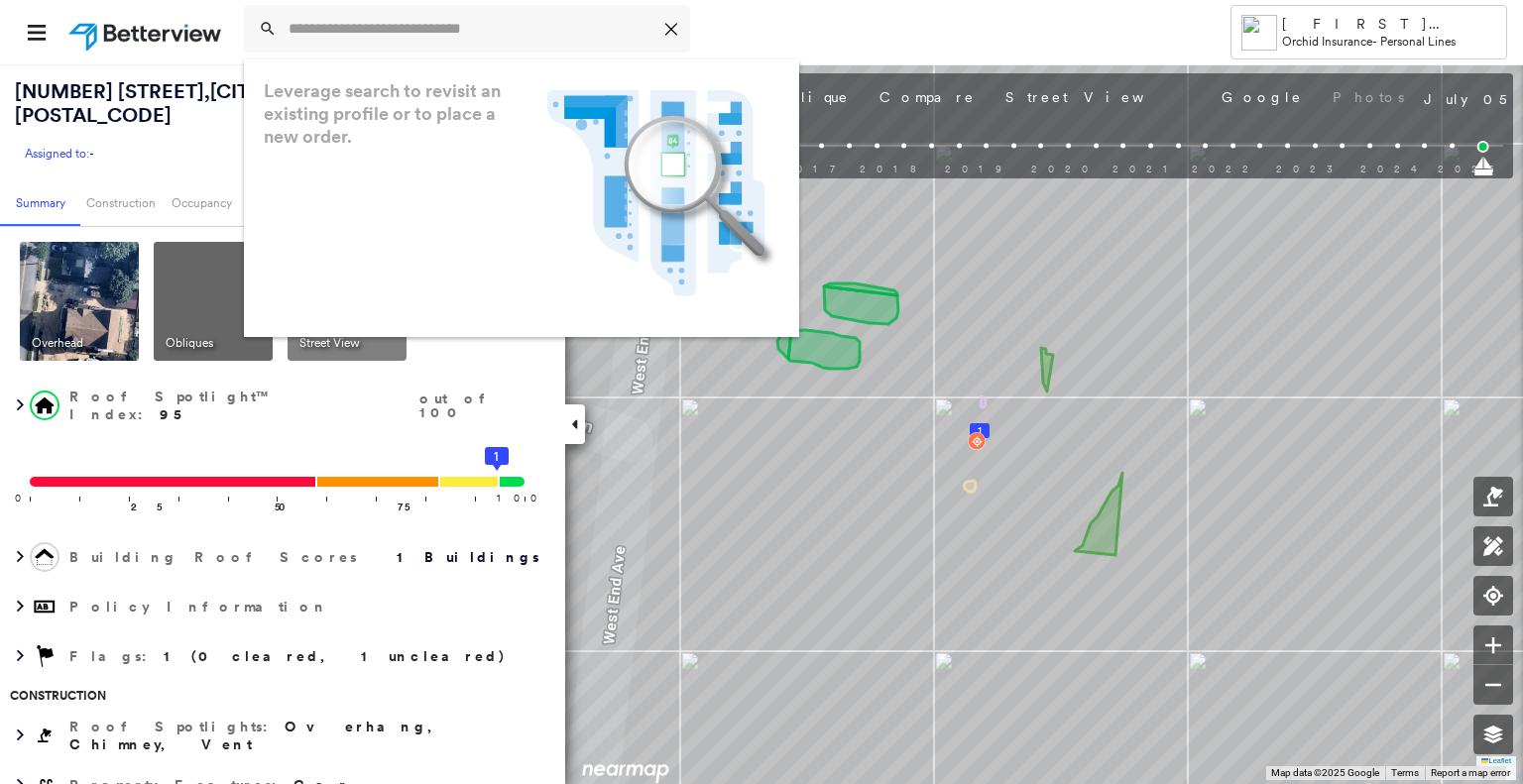 type on "**********" 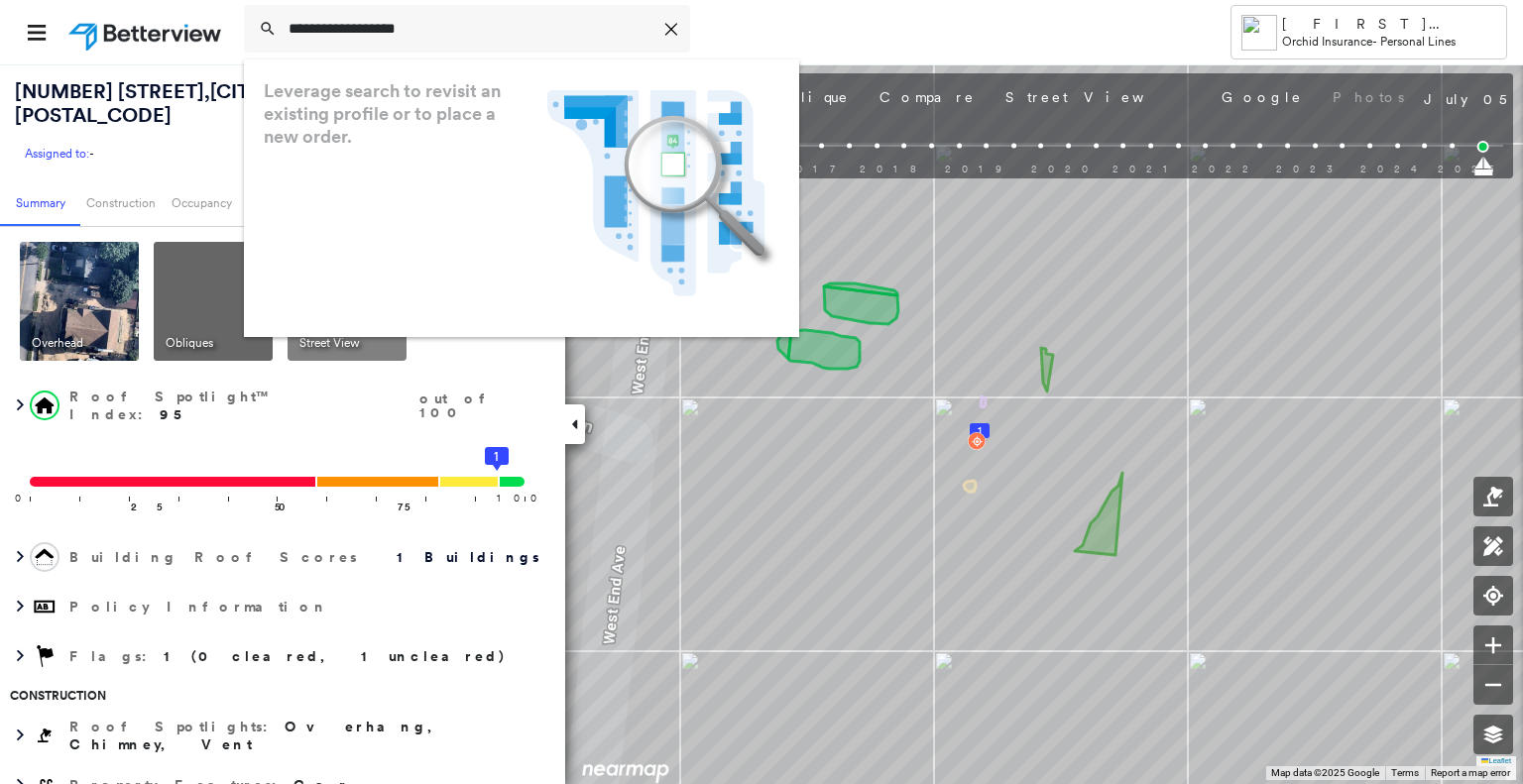 scroll, scrollTop: 0, scrollLeft: 0, axis: both 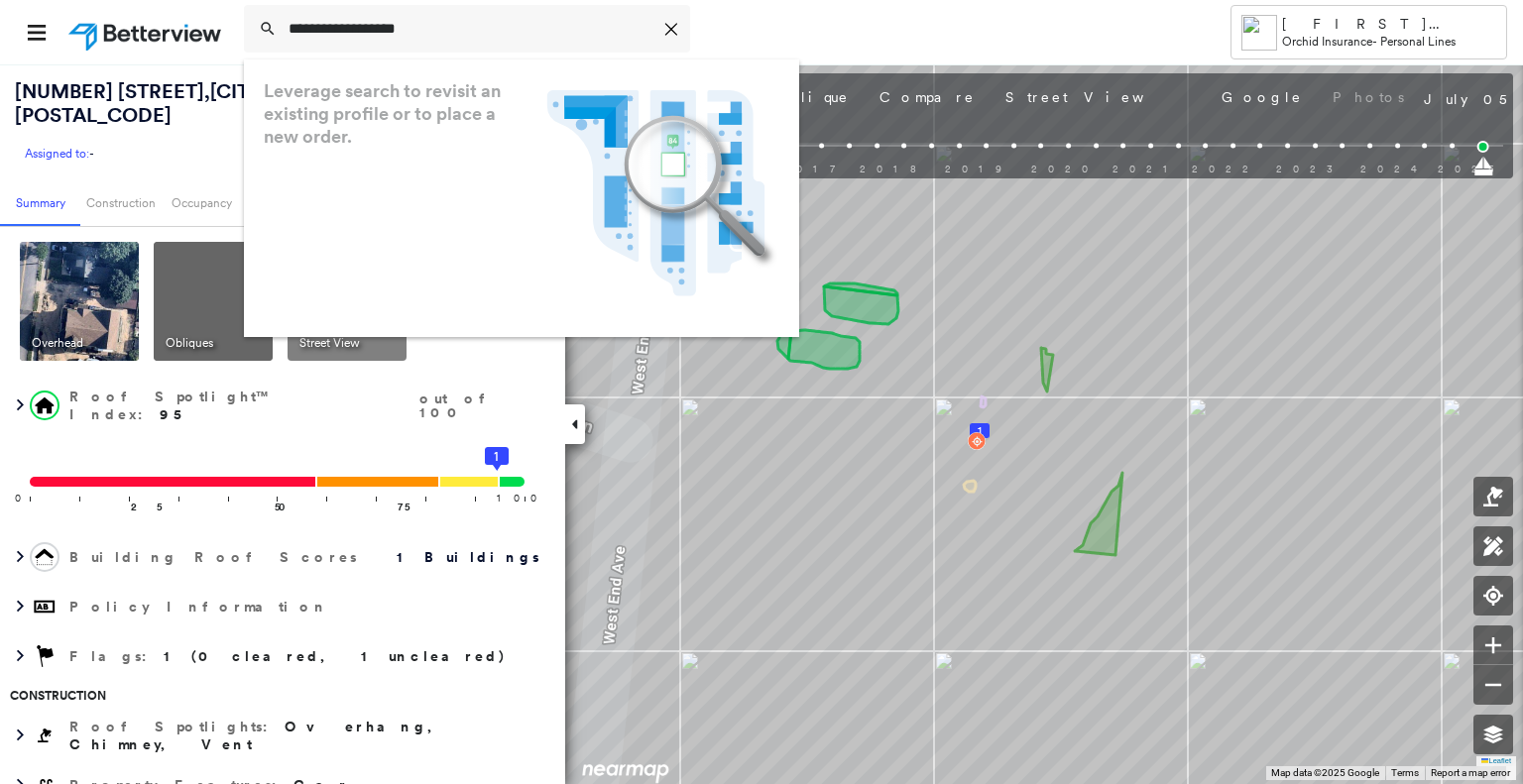 drag, startPoint x: 413, startPoint y: 39, endPoint x: 142, endPoint y: 7, distance: 272.88276 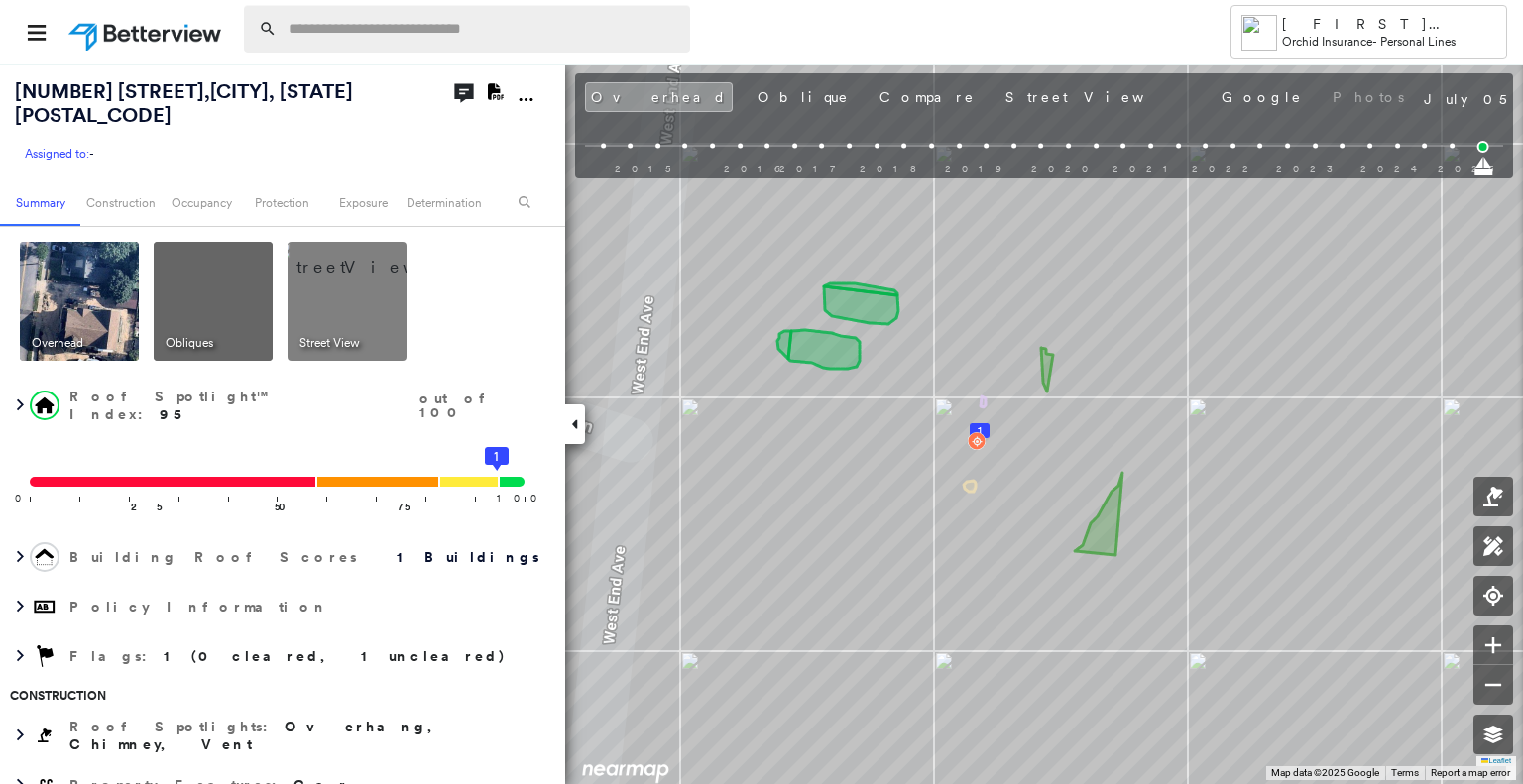 click at bounding box center (483, 29) 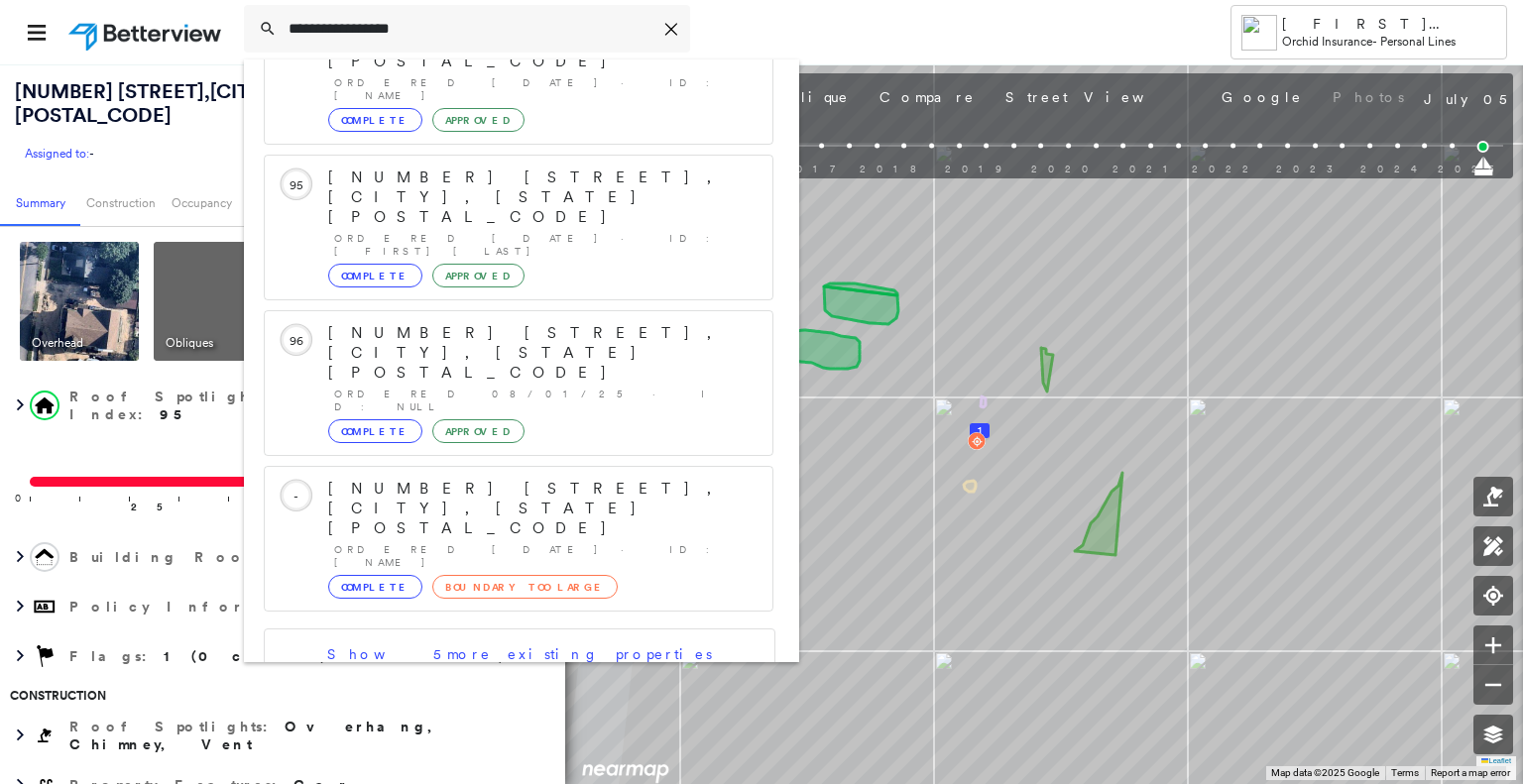 scroll, scrollTop: 340, scrollLeft: 0, axis: vertical 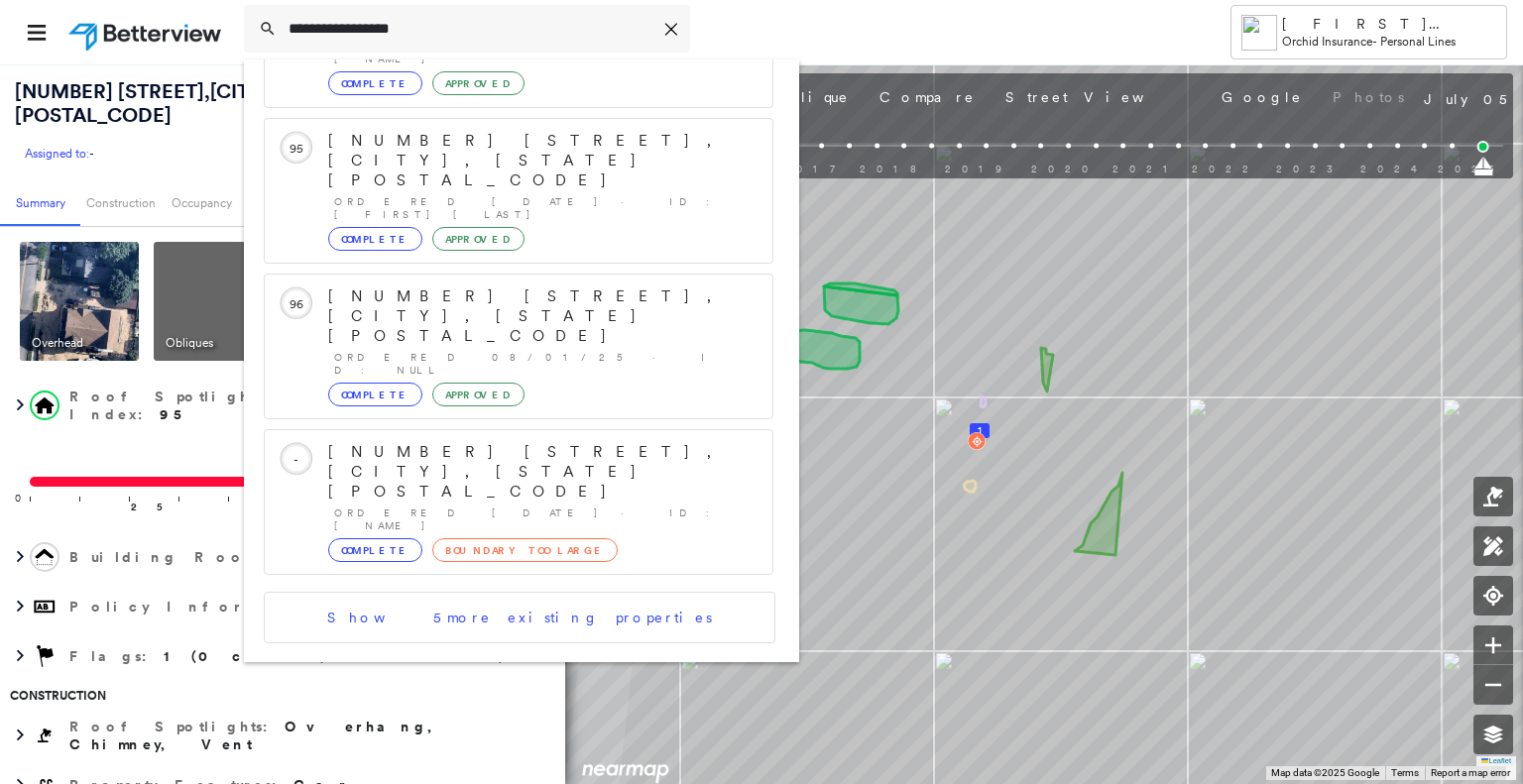 type on "**********" 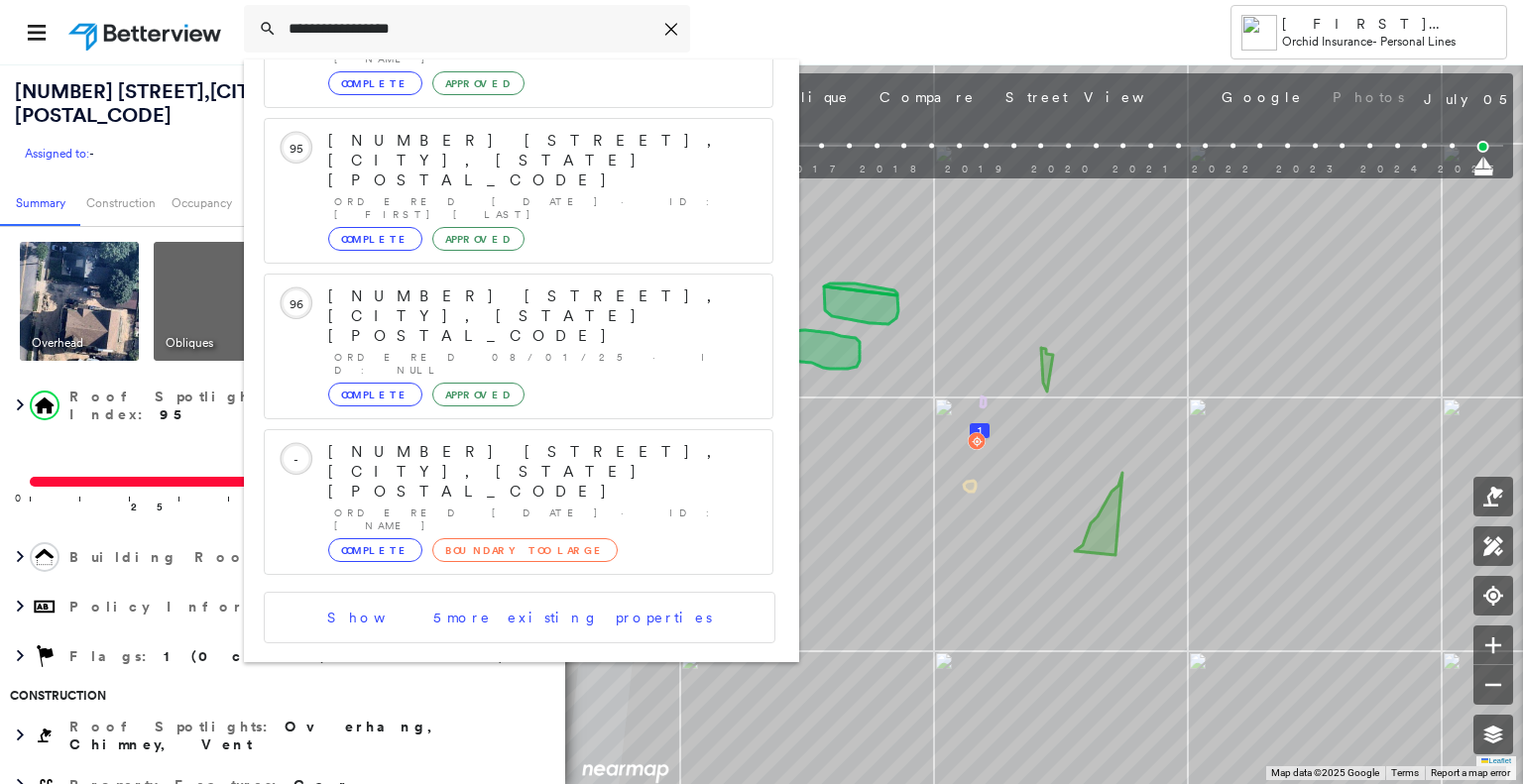 click on "[NUMBER] [STREET], [CITY], [STATE]" at bounding box center (497, 873) 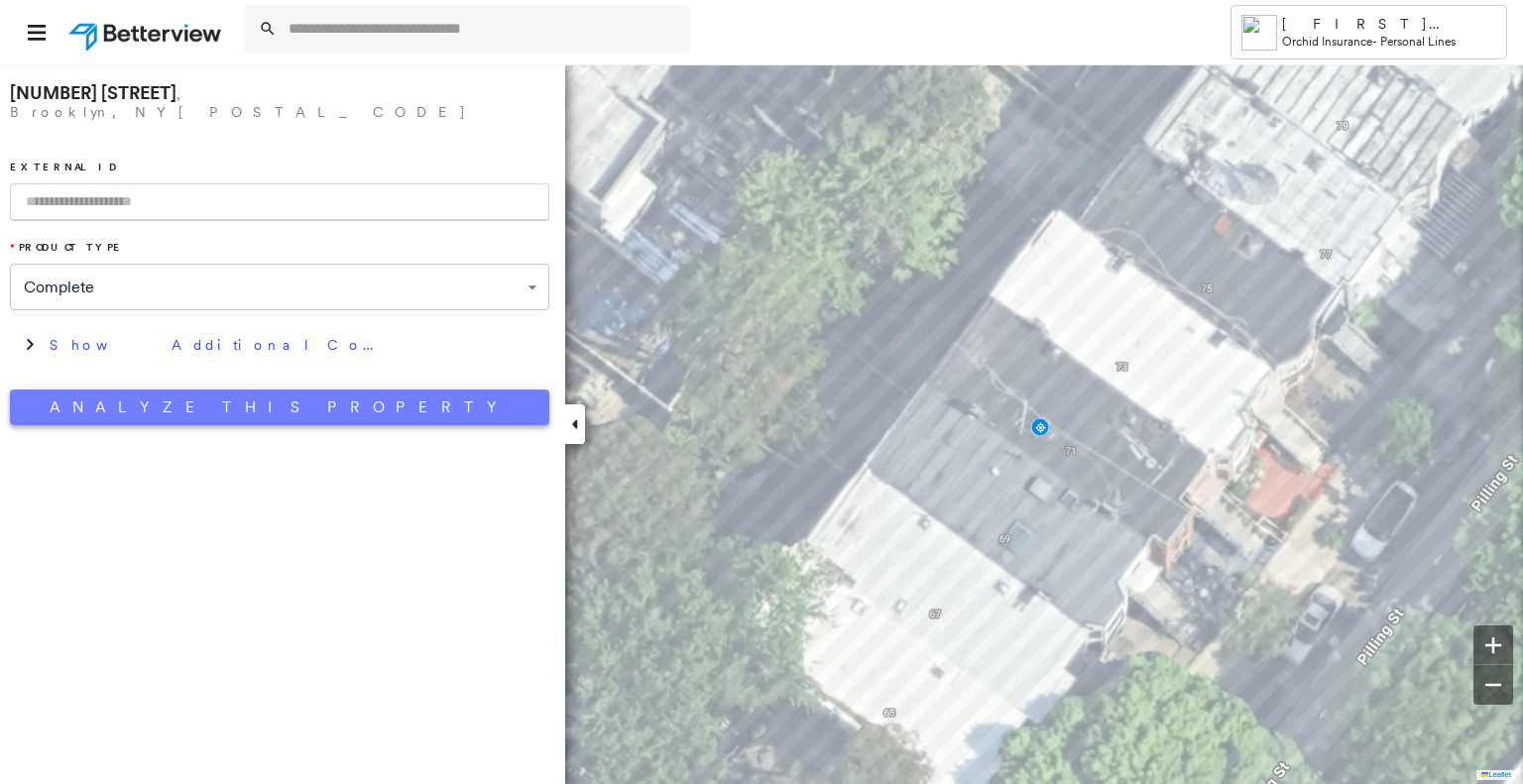 click on "Analyze This Property" at bounding box center [280, 407] 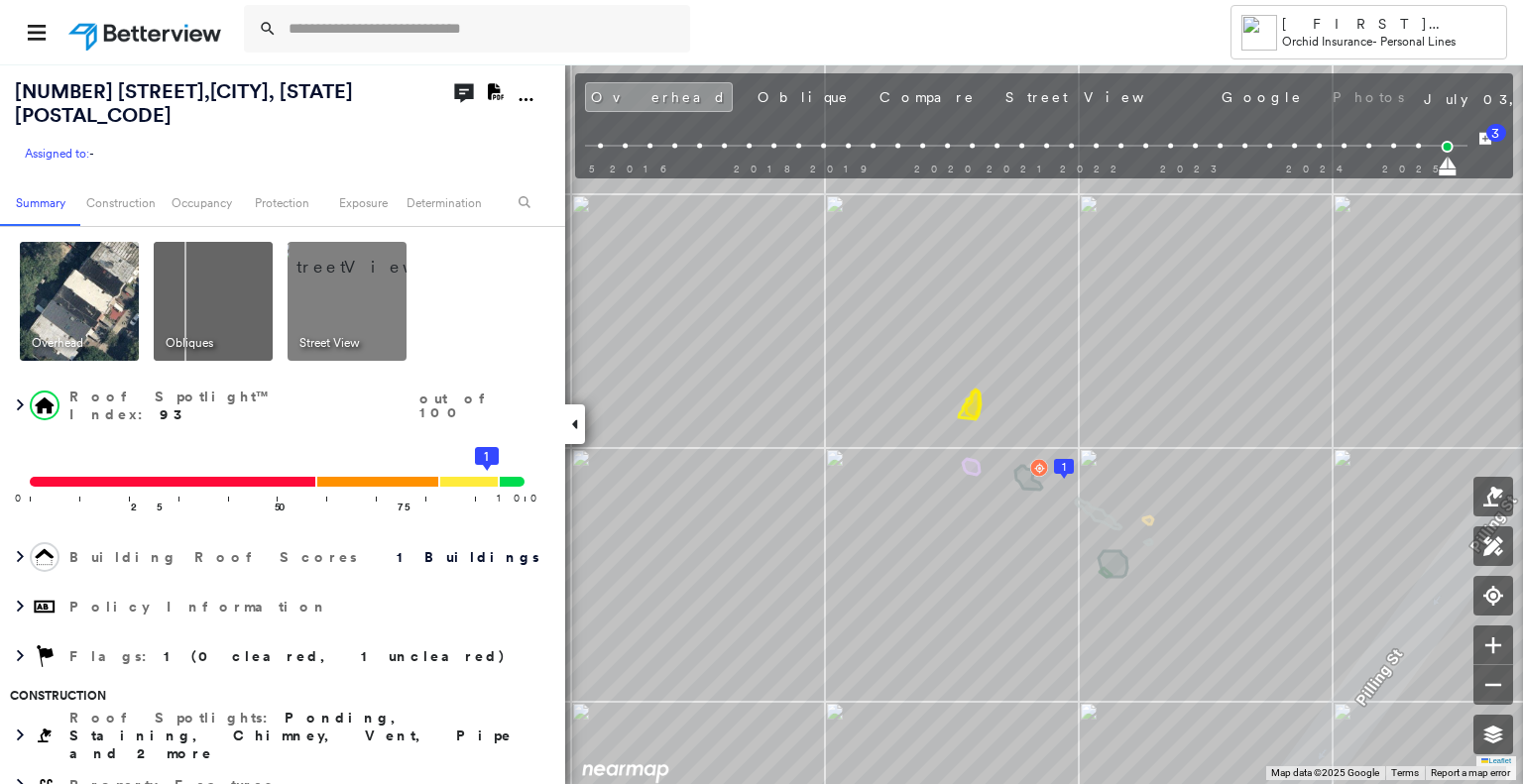 click at bounding box center (371, 257) 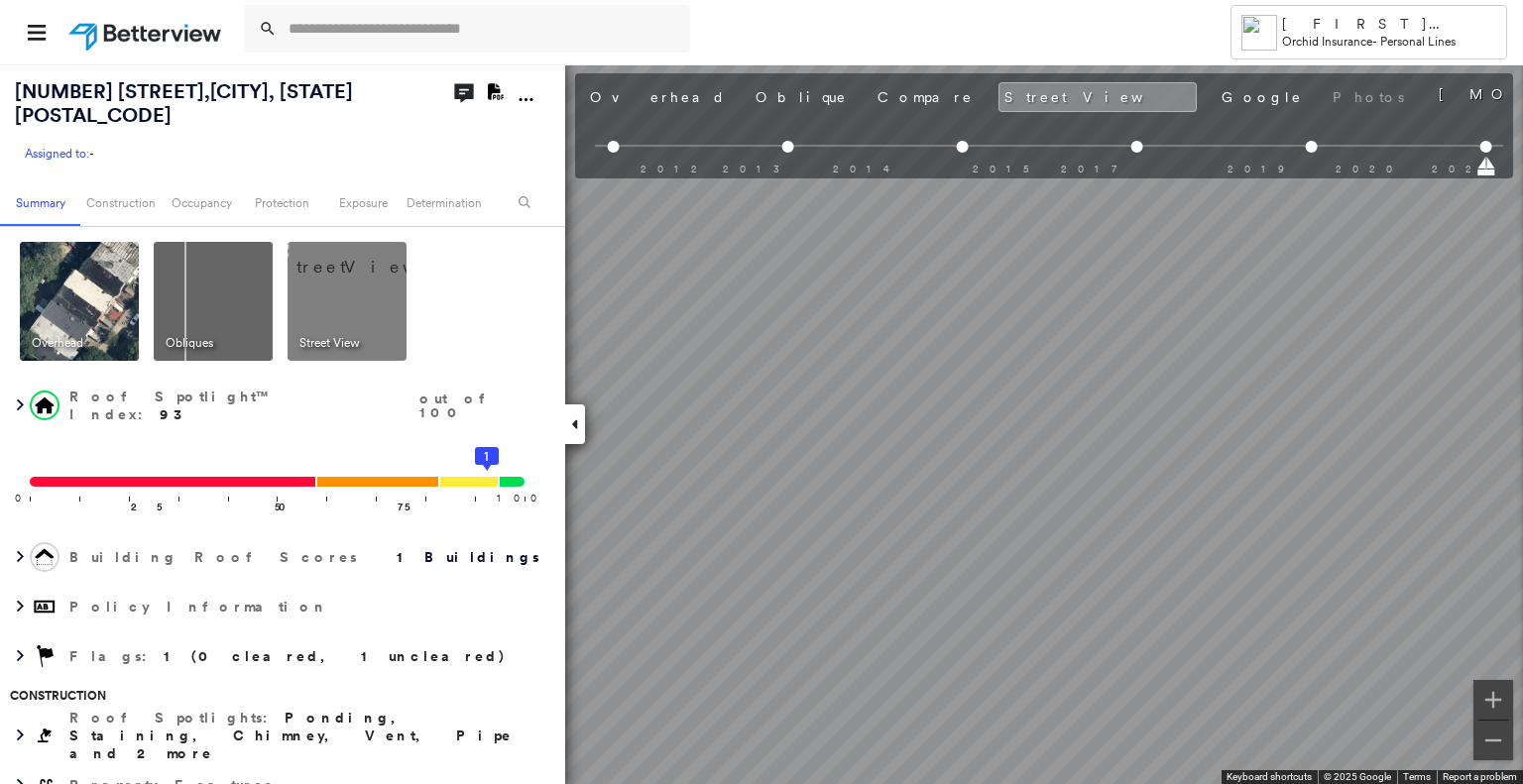 scroll, scrollTop: 0, scrollLeft: 60, axis: horizontal 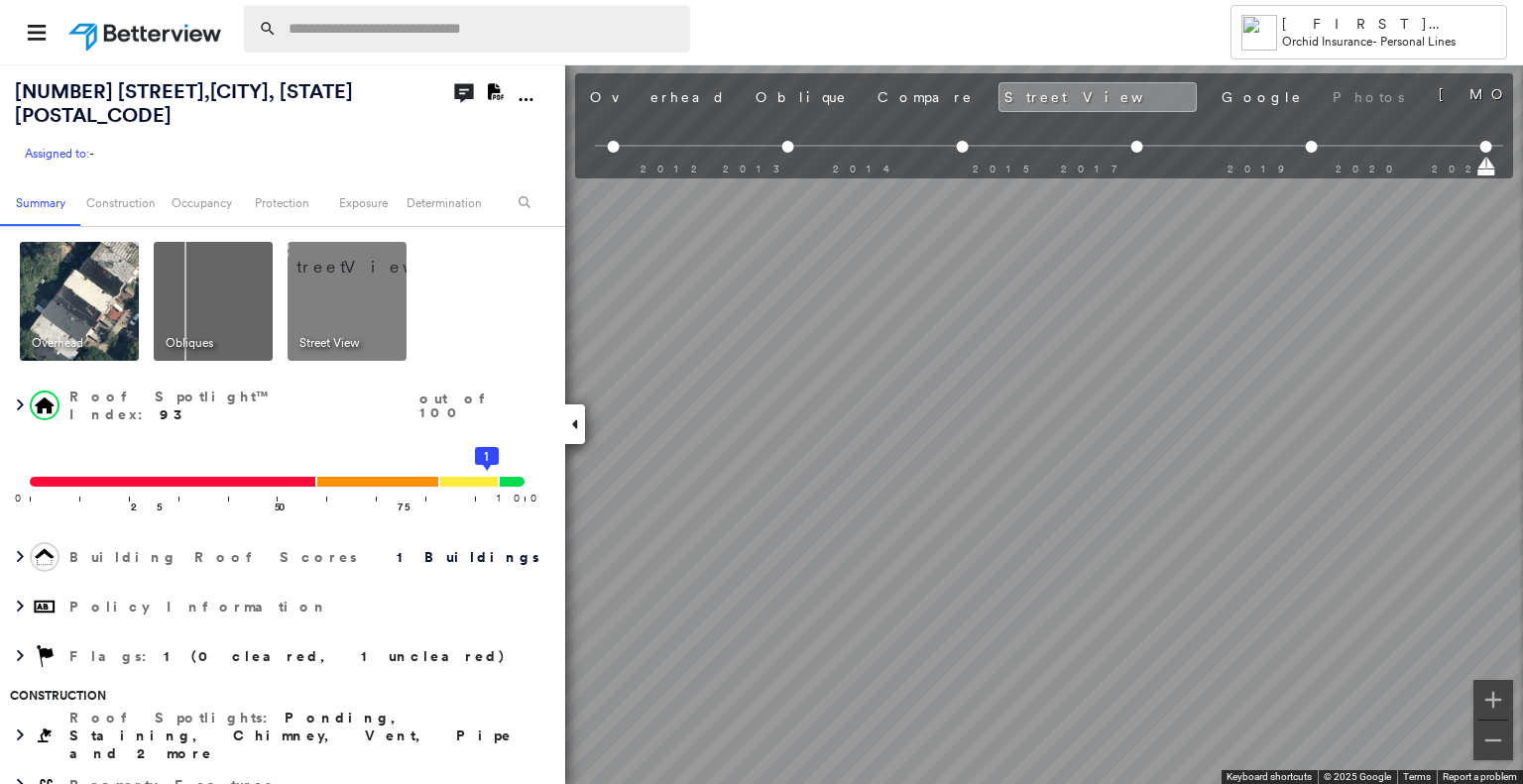 click at bounding box center [483, 29] 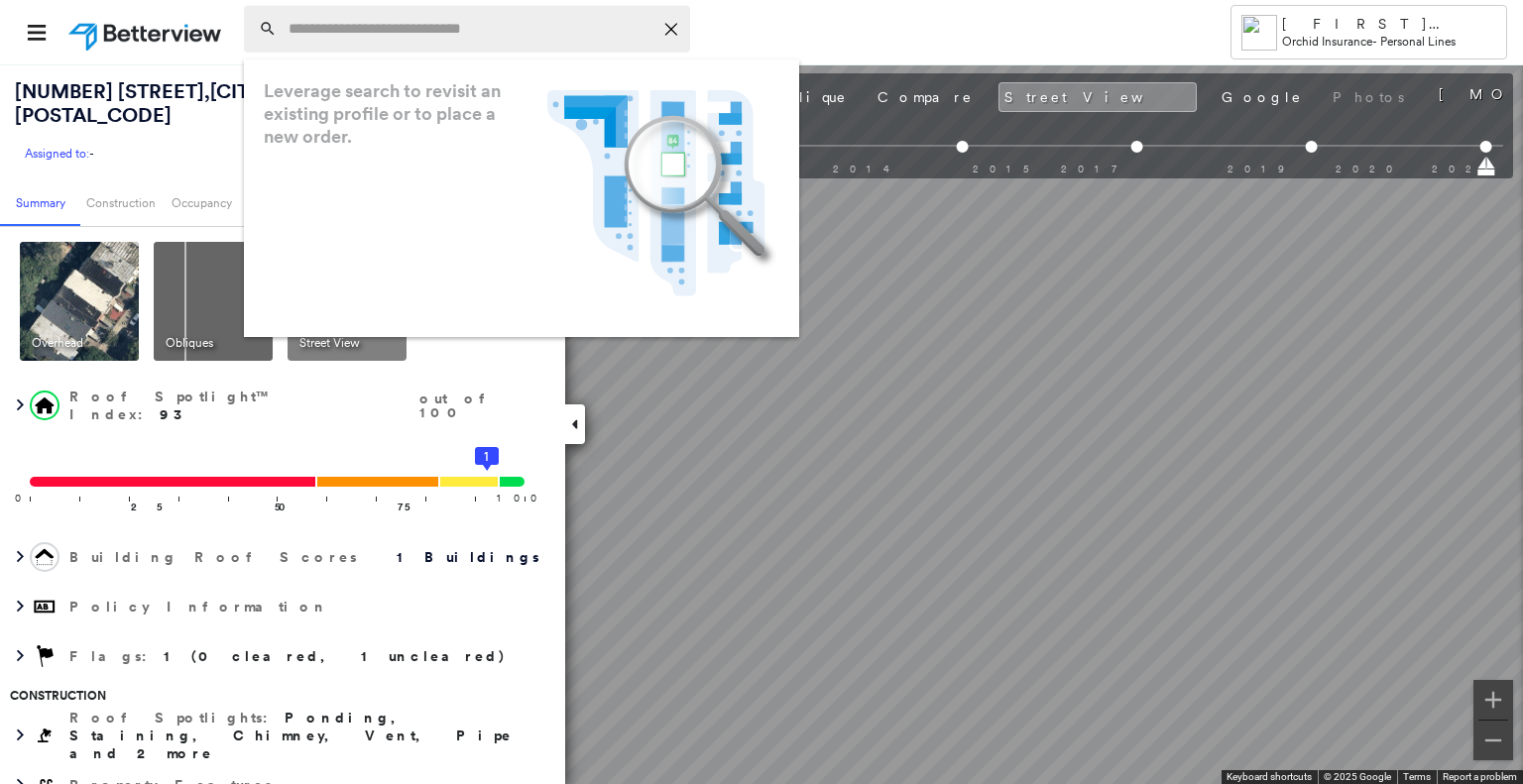 paste on "**********" 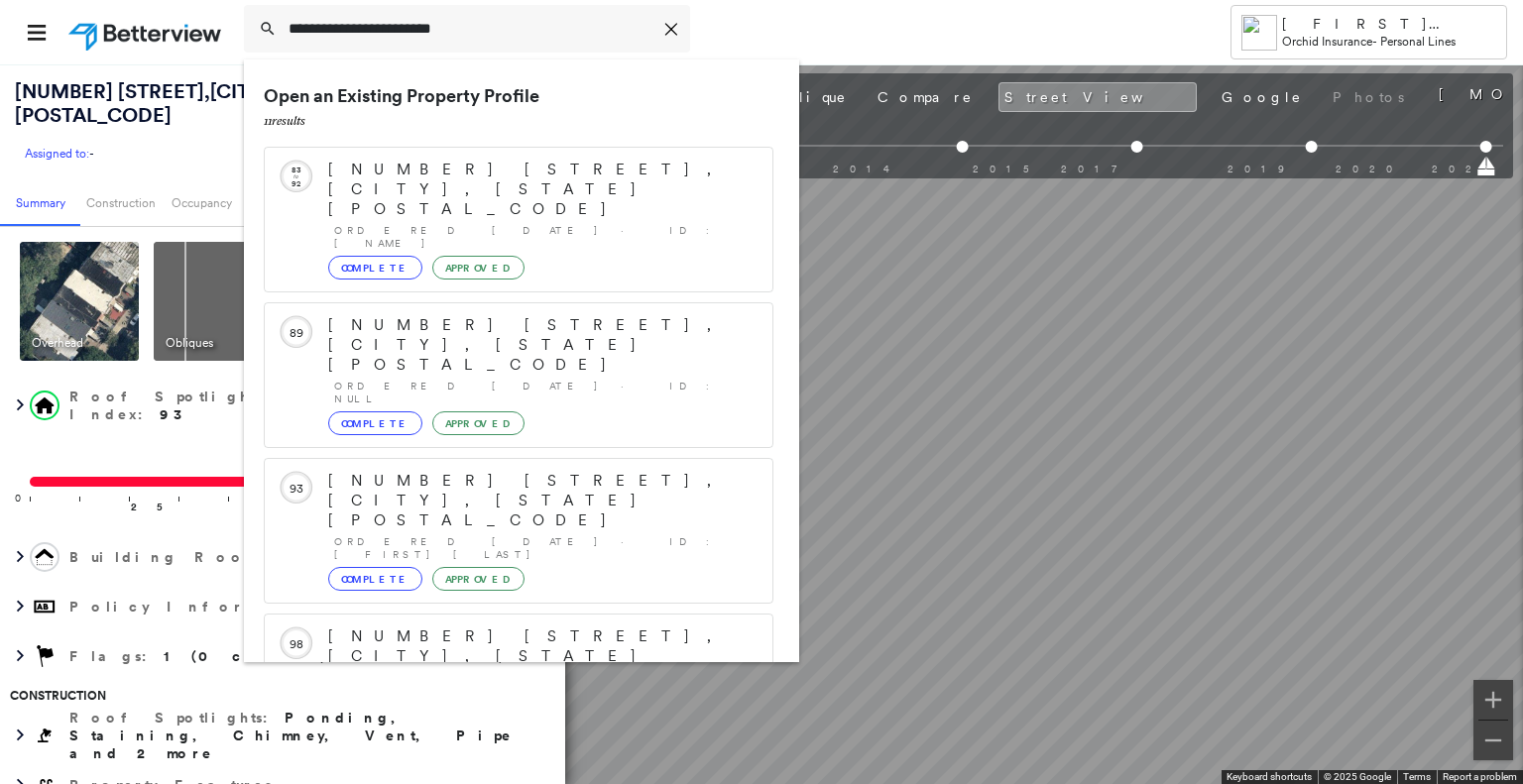 scroll, scrollTop: 206, scrollLeft: 0, axis: vertical 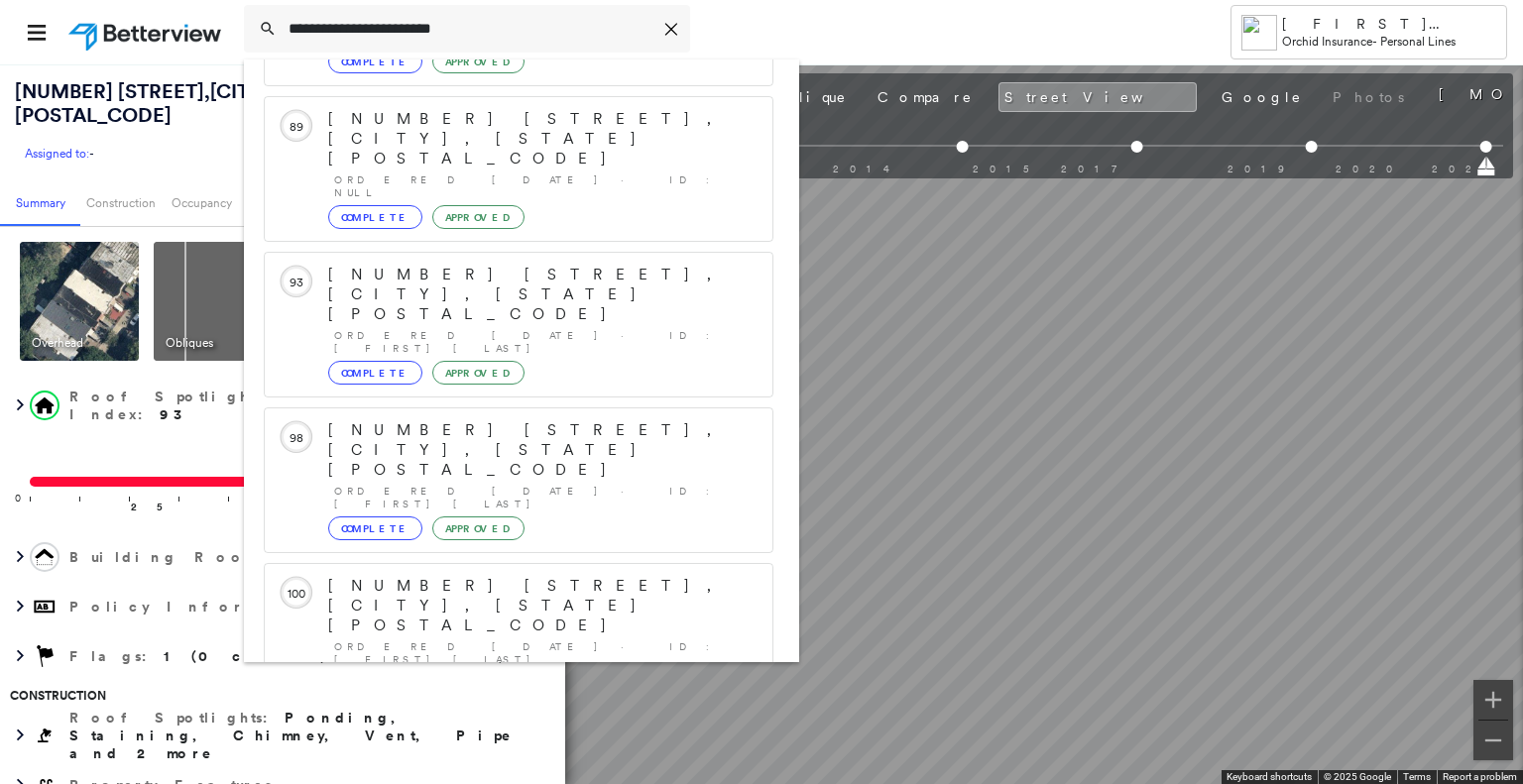type on "**********" 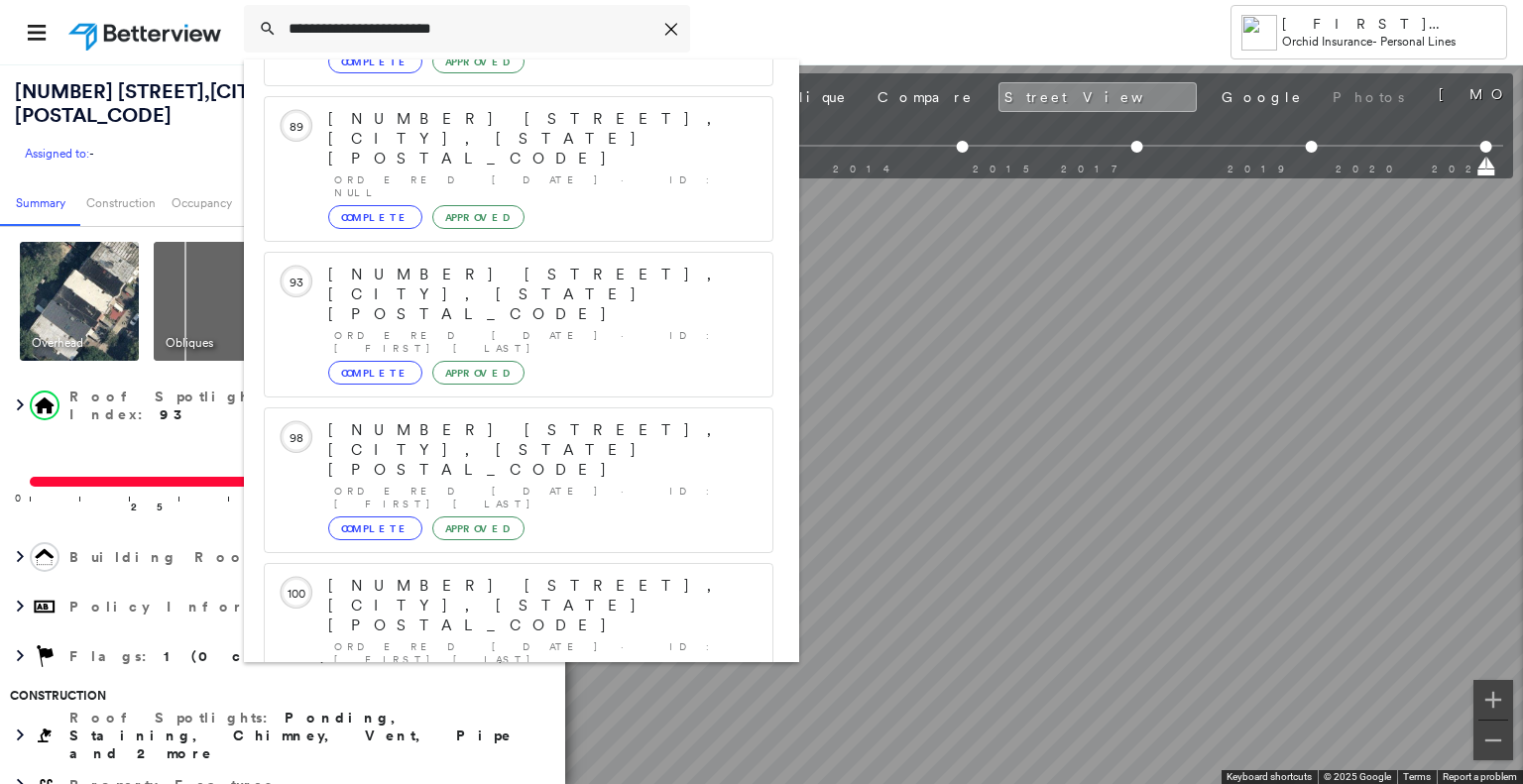 click on "[NUMBER] [STREET], [CITY], [STATE] [POSTAL_CODE]" at bounding box center (497, 895) 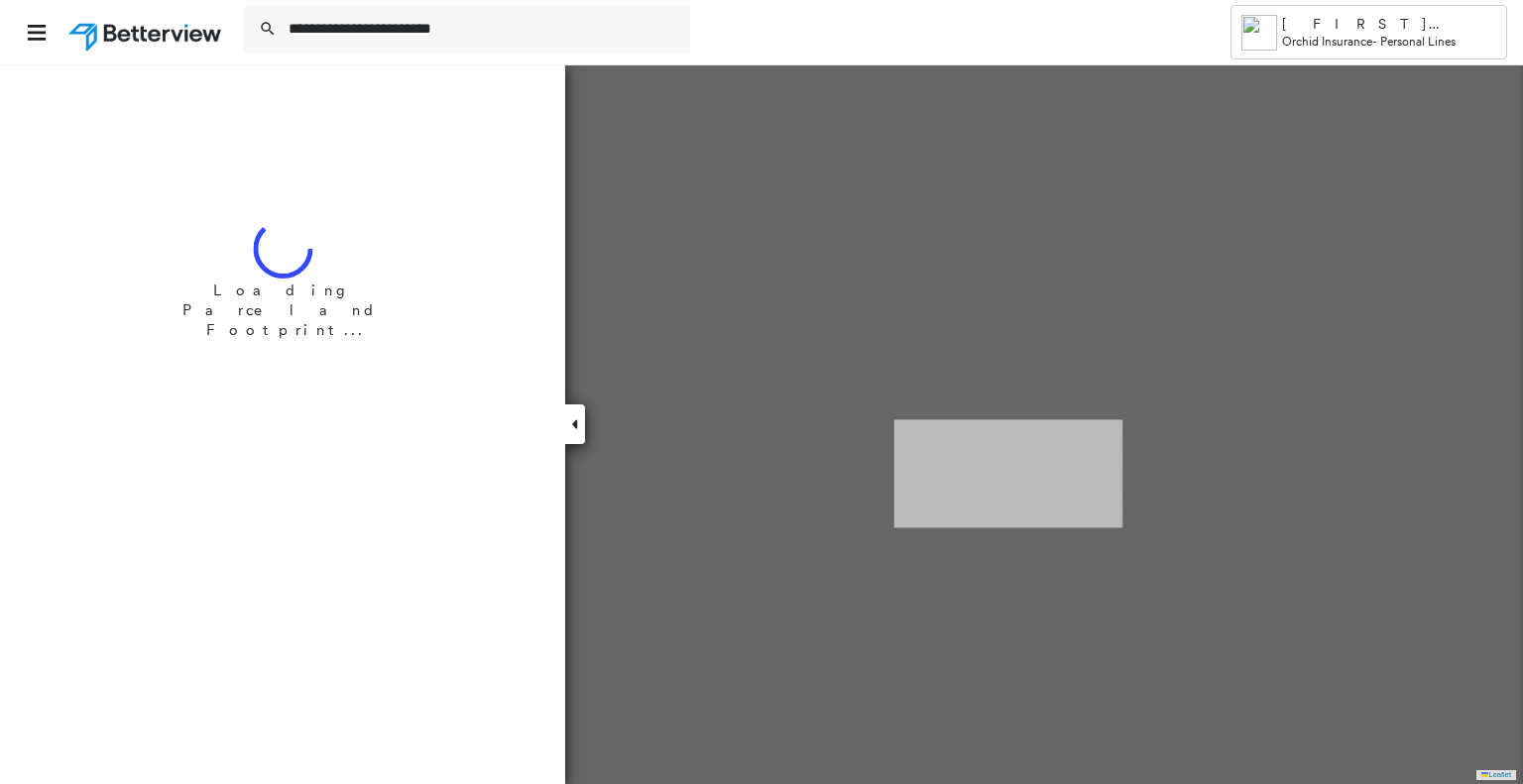 type 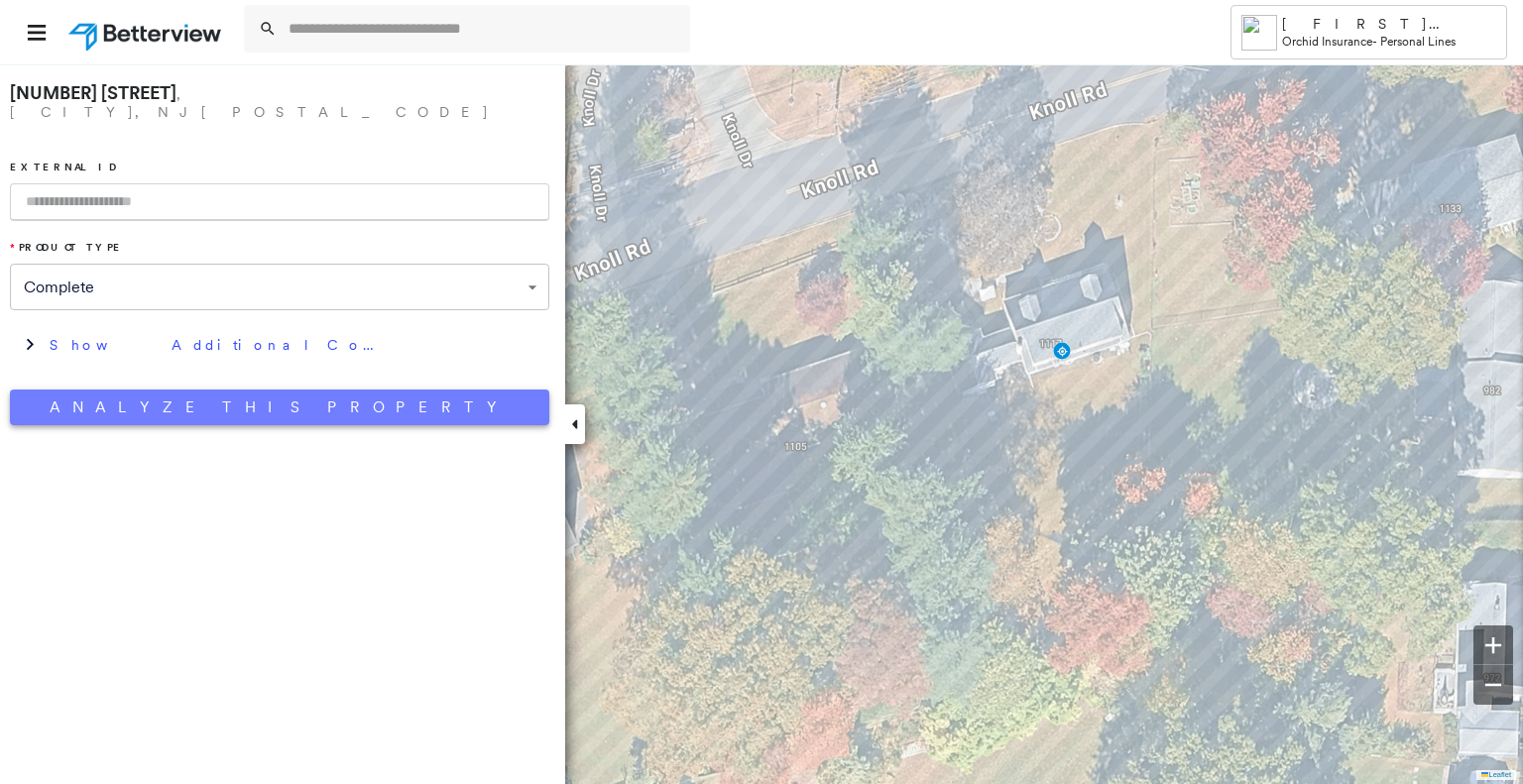 click on "Analyze This Property" at bounding box center [280, 407] 